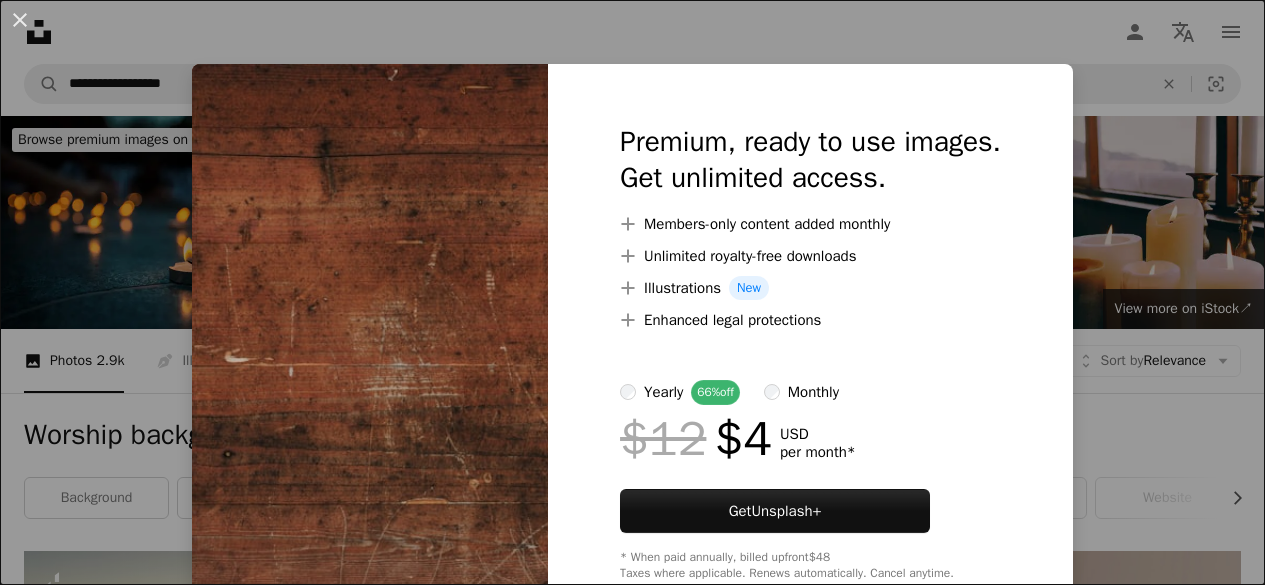scroll, scrollTop: 11098, scrollLeft: 0, axis: vertical 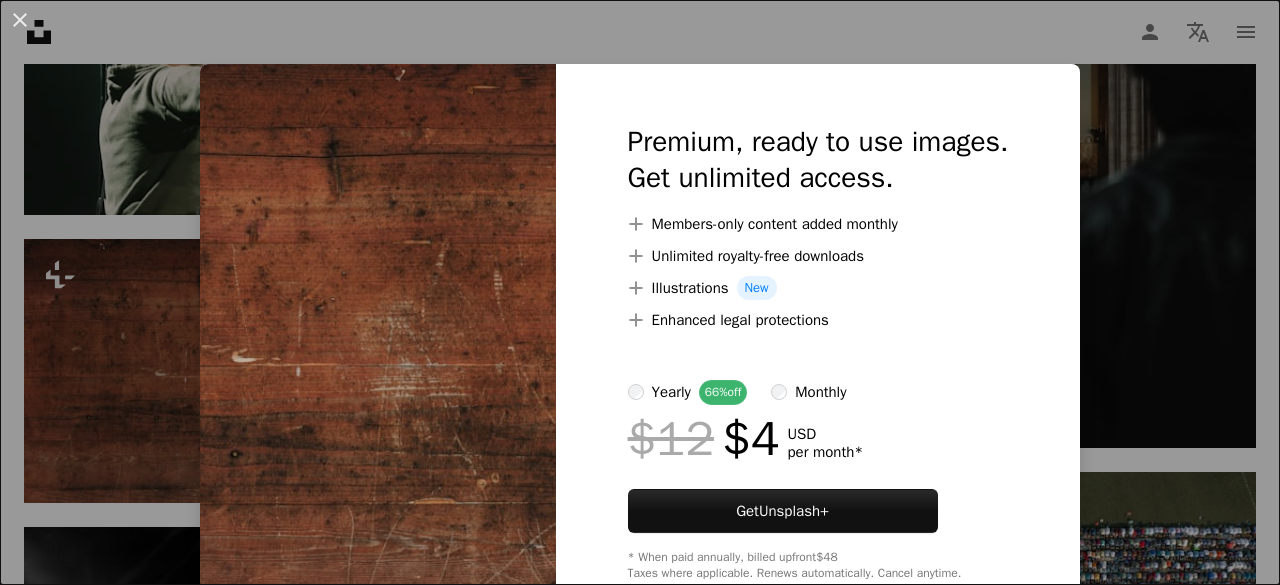 click on "An X shape Premium, ready to use images. Get unlimited access. A plus sign Members-only content added monthly A plus sign Unlimited royalty-free downloads A plus sign Illustrations  New A plus sign Enhanced legal protections yearly 66%  off monthly $12   $4 USD per month * Get  Unsplash+ * When paid annually, billed upfront  $48 Taxes where applicable. Renews automatically. Cancel anytime." at bounding box center (640, 292) 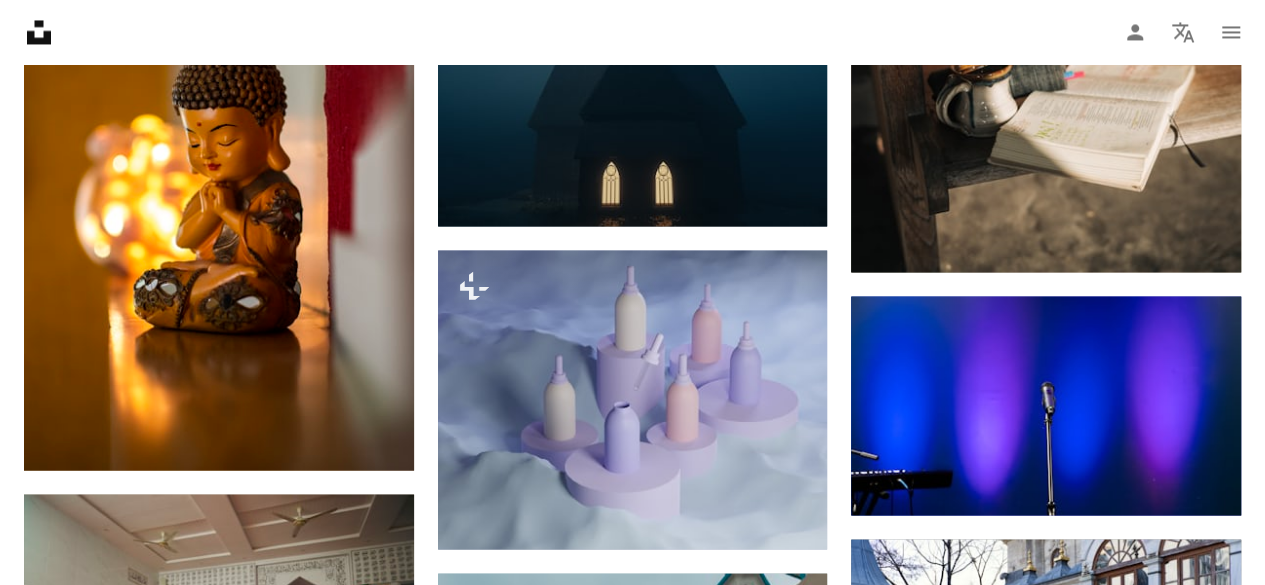 scroll, scrollTop: 16897, scrollLeft: 0, axis: vertical 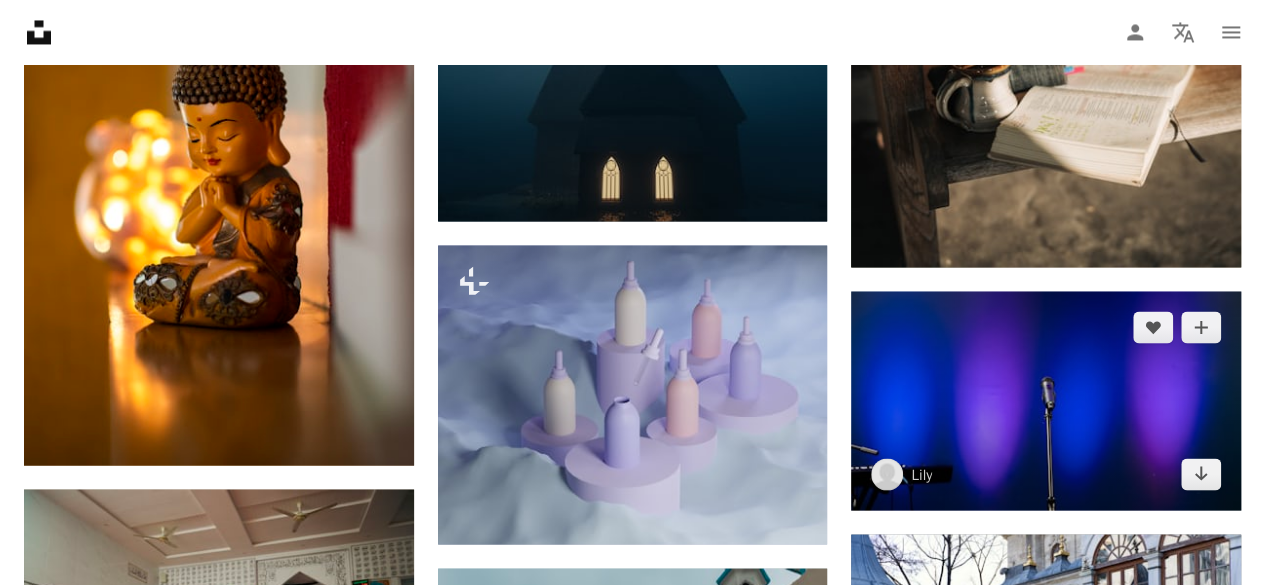 click at bounding box center (1046, 400) 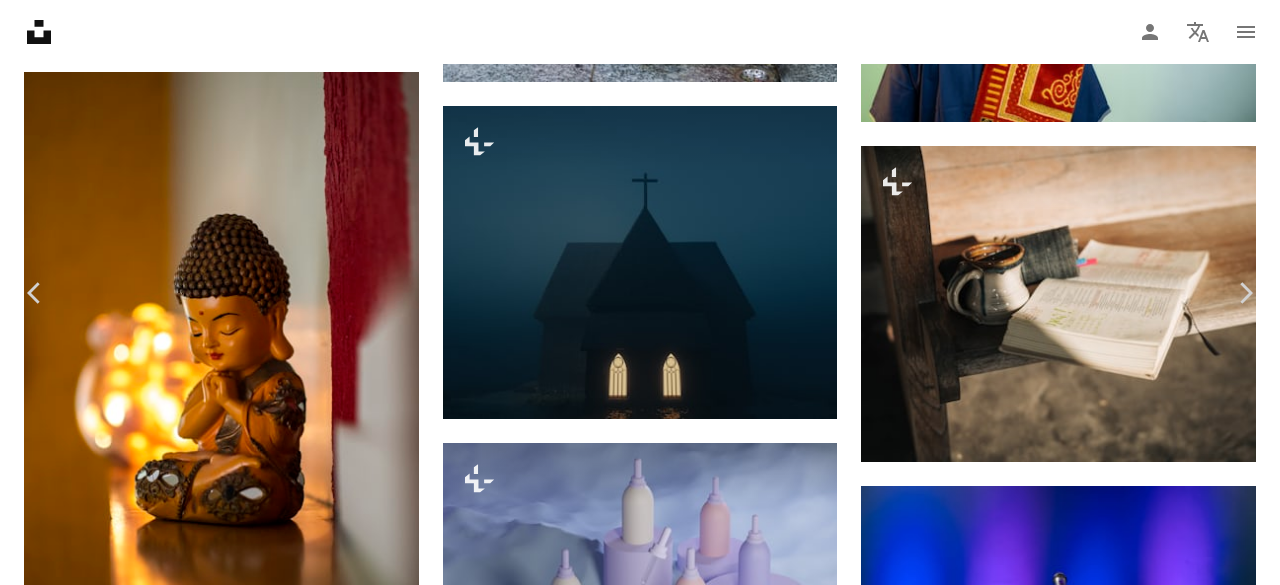 click on "An X shape" at bounding box center [20, 20] 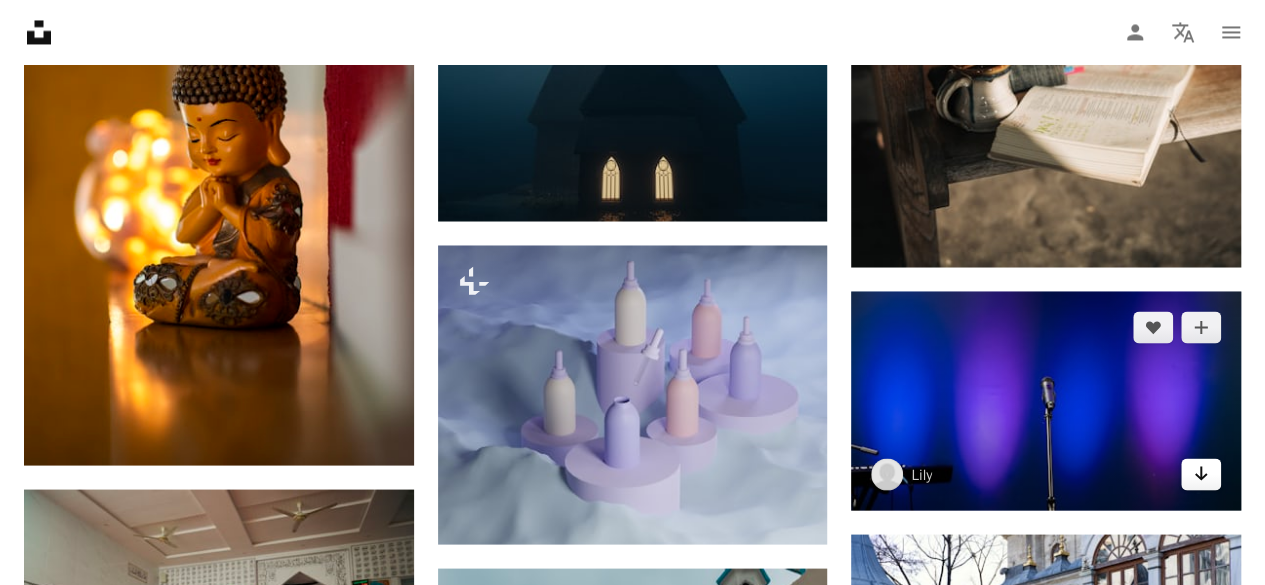 click on "Arrow pointing down" at bounding box center [1201, 474] 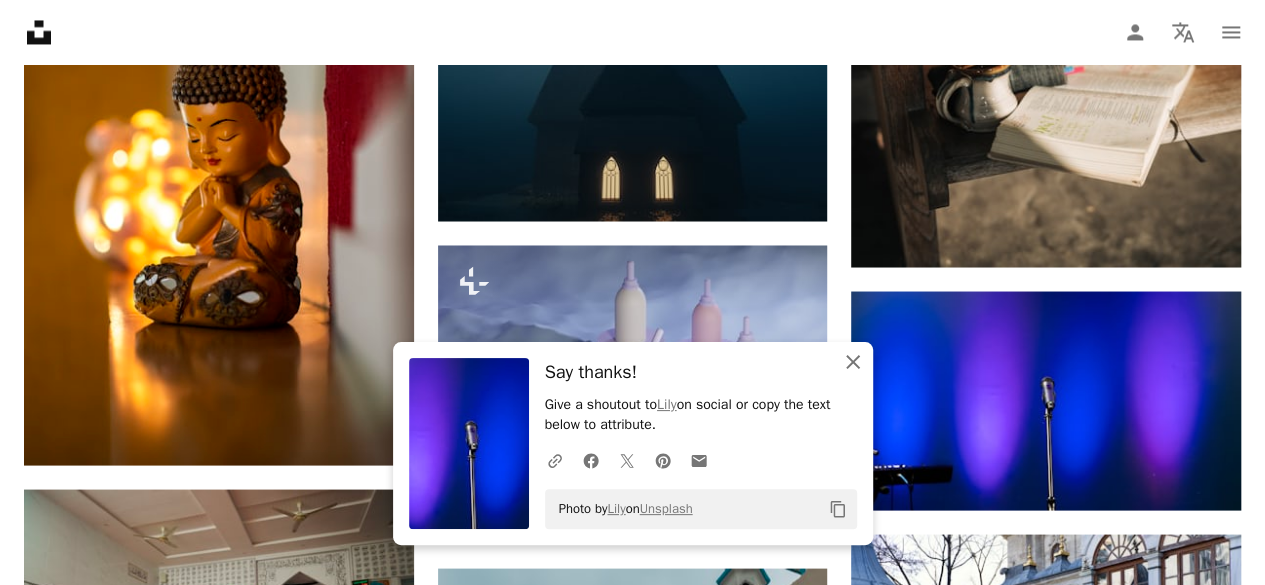 click on "An X shape" 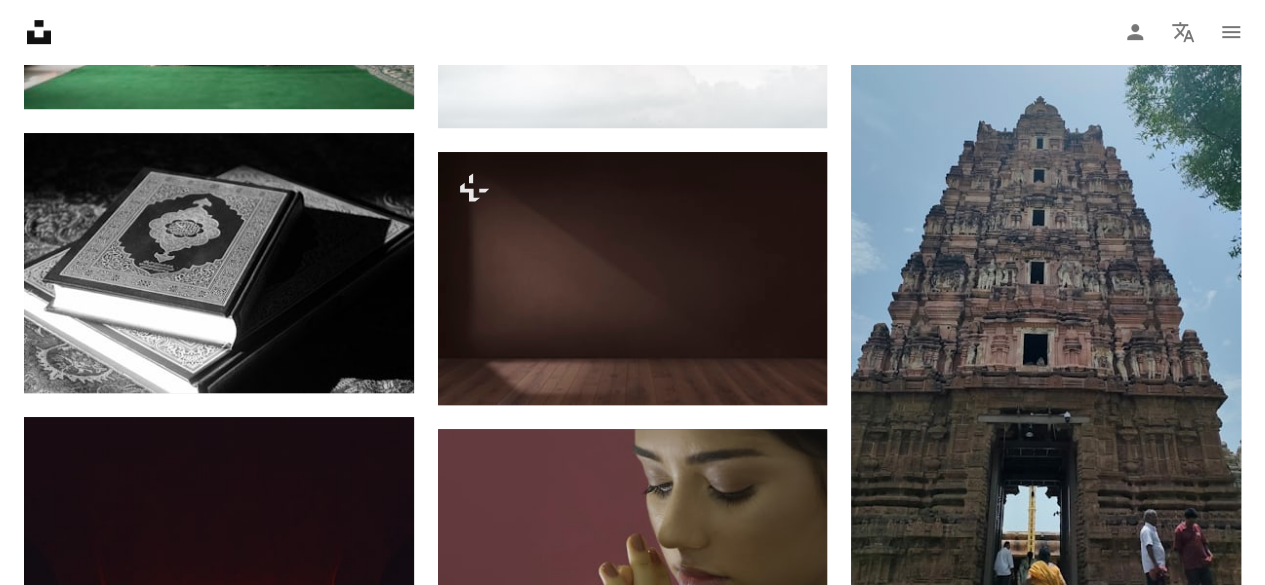 scroll, scrollTop: 34734, scrollLeft: 0, axis: vertical 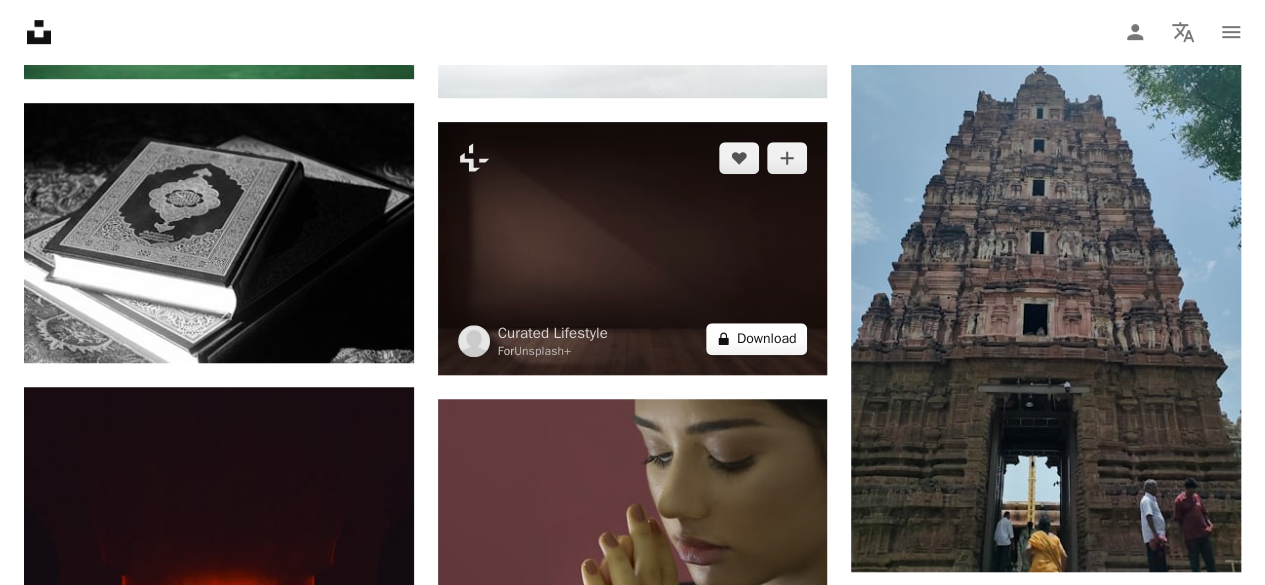 click on "A lock Download" at bounding box center [757, 339] 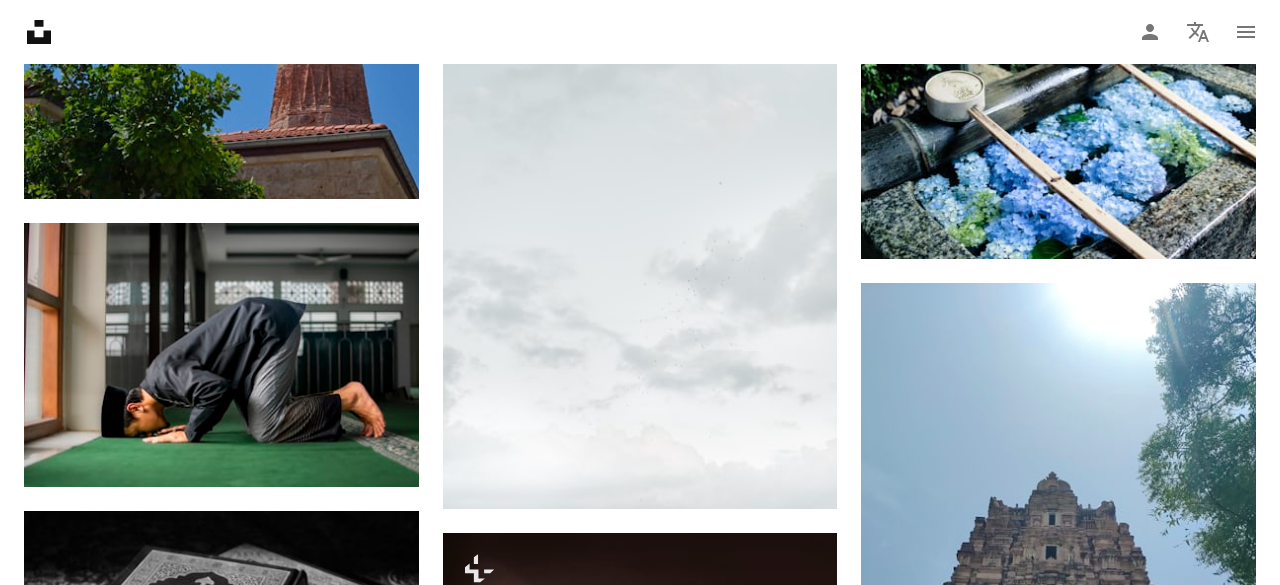 click on "An X shape" at bounding box center (20, 20) 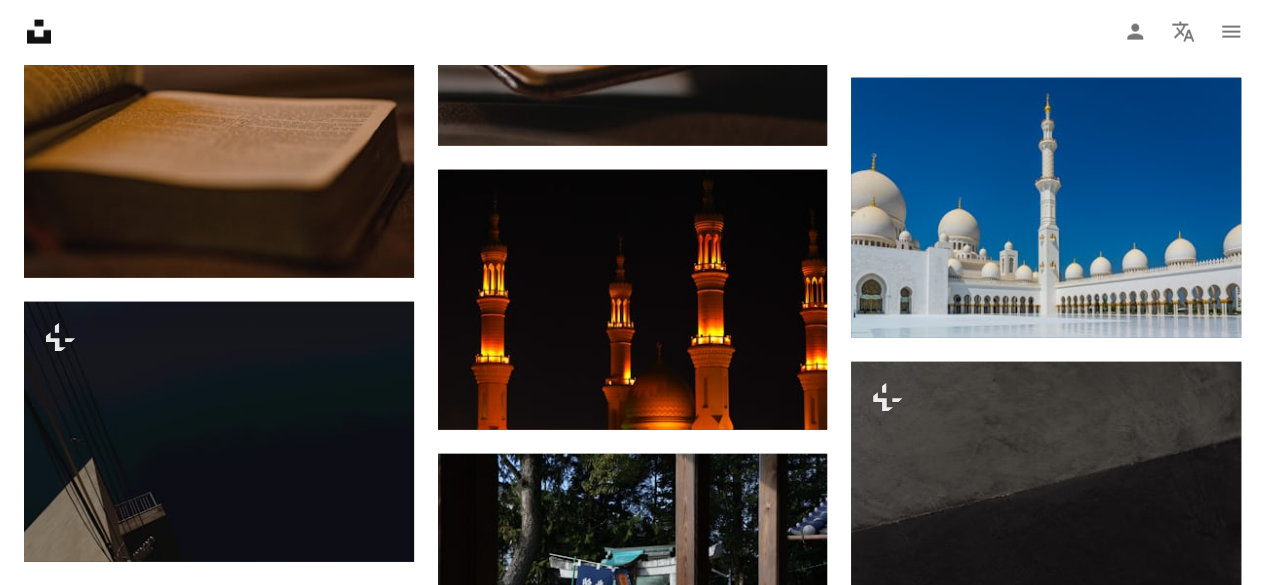 scroll, scrollTop: 40119, scrollLeft: 0, axis: vertical 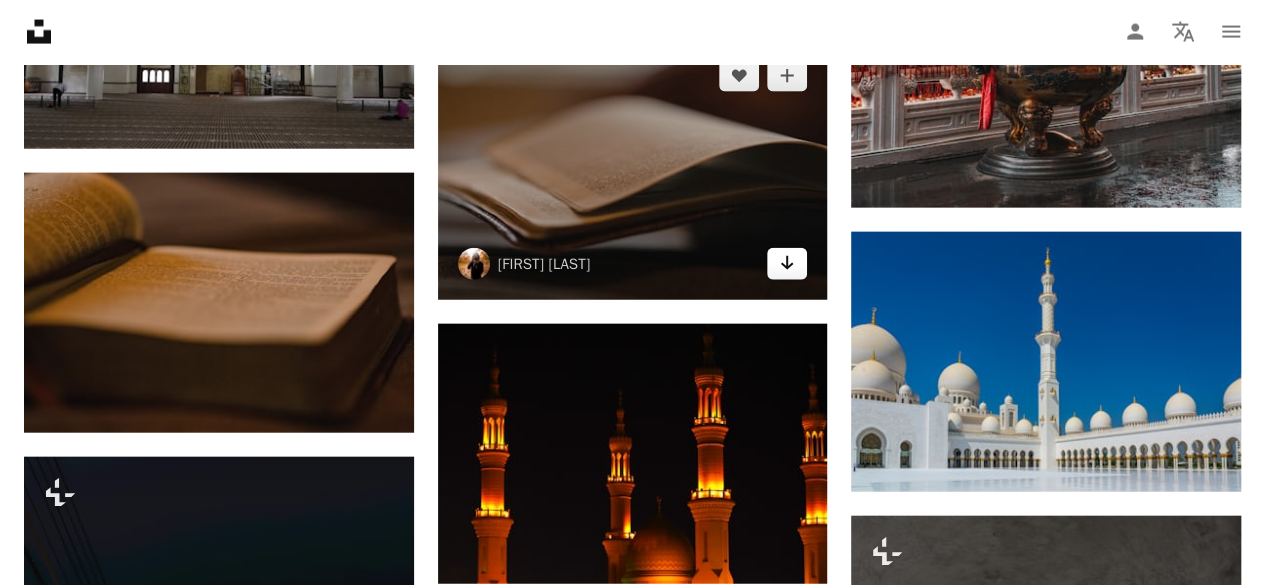 click on "Arrow pointing down" at bounding box center [787, 264] 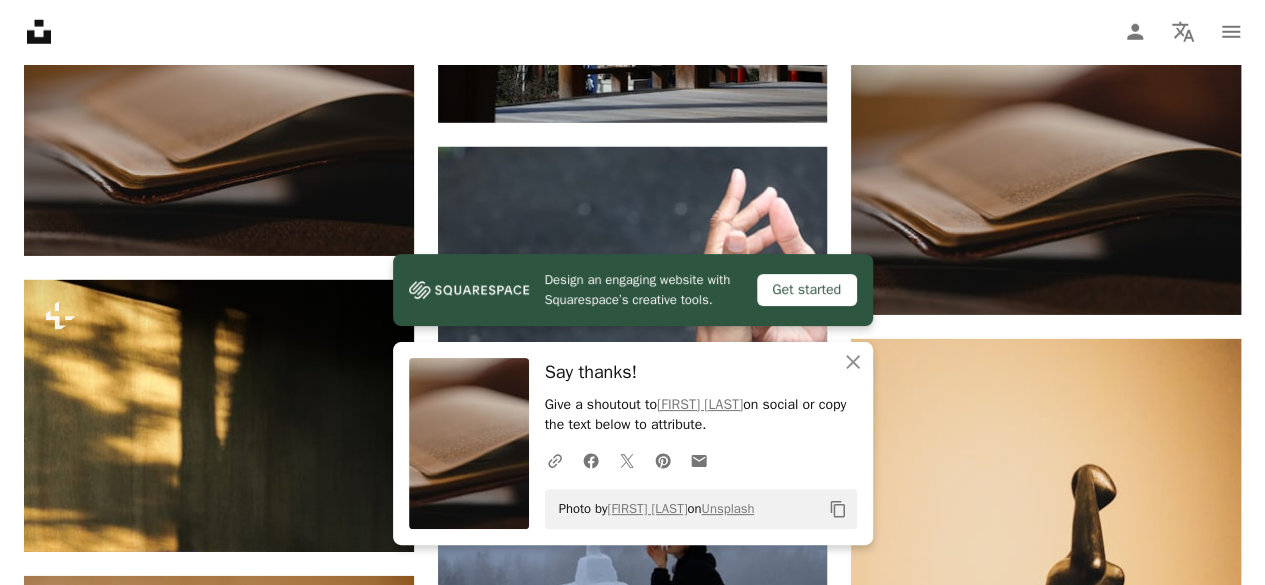 scroll, scrollTop: 40860, scrollLeft: 0, axis: vertical 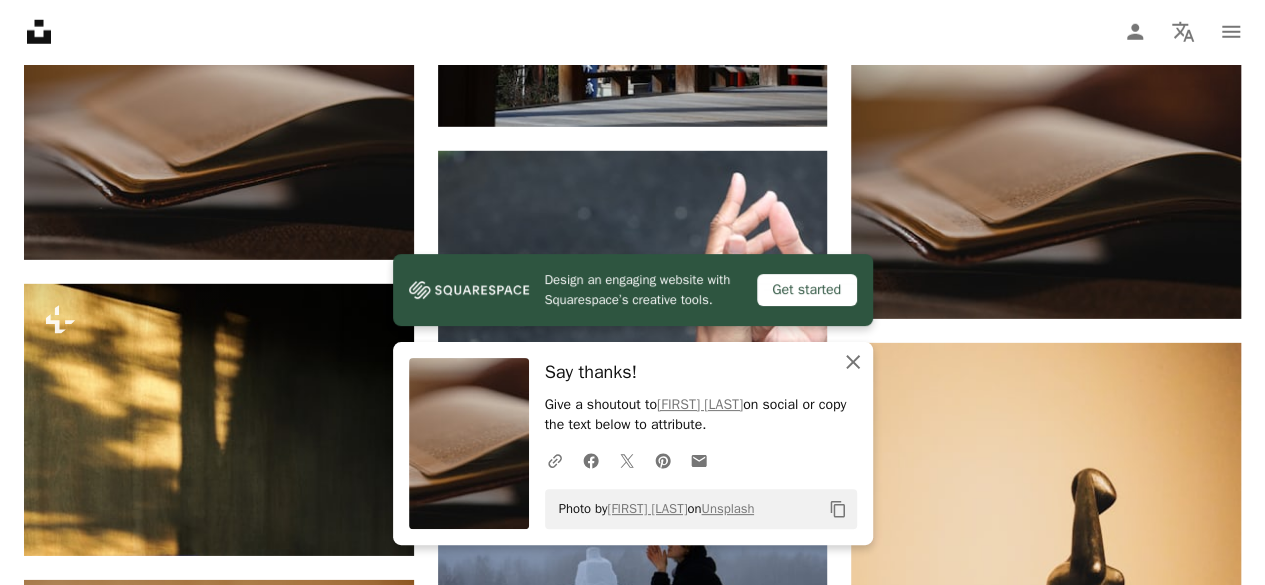 click 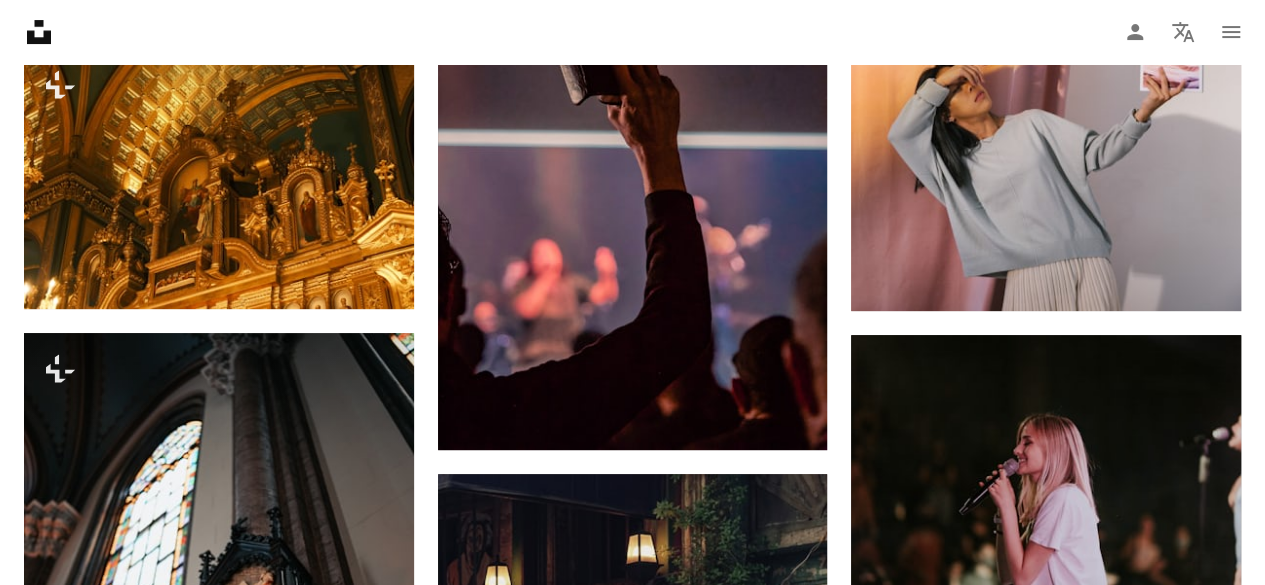 scroll, scrollTop: 42002, scrollLeft: 0, axis: vertical 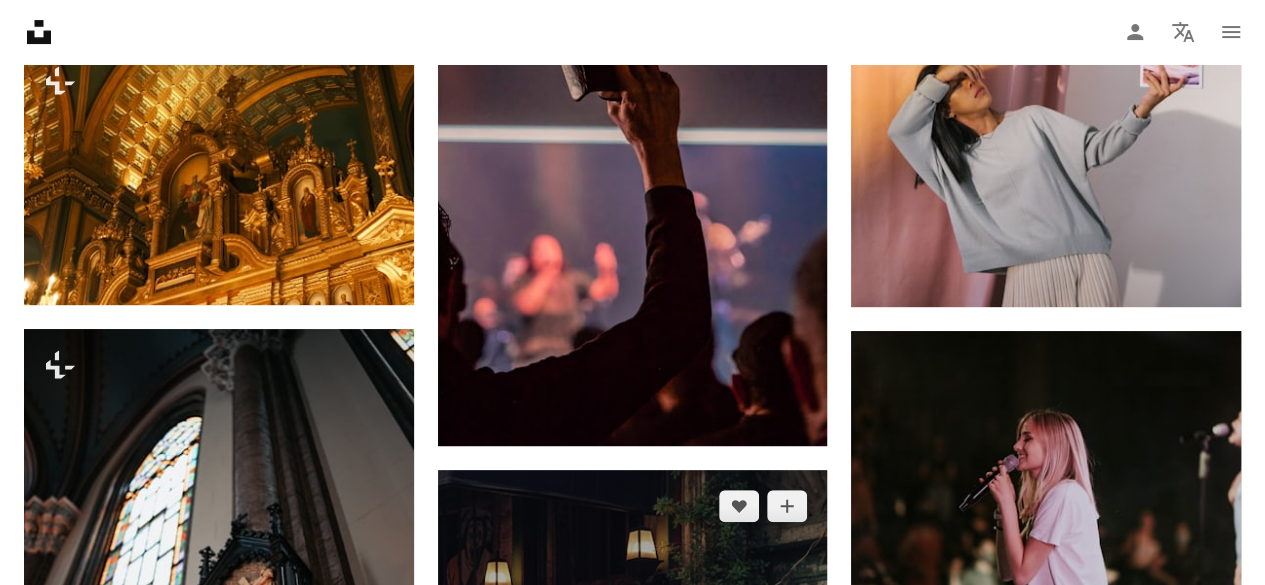 click at bounding box center (633, 816) 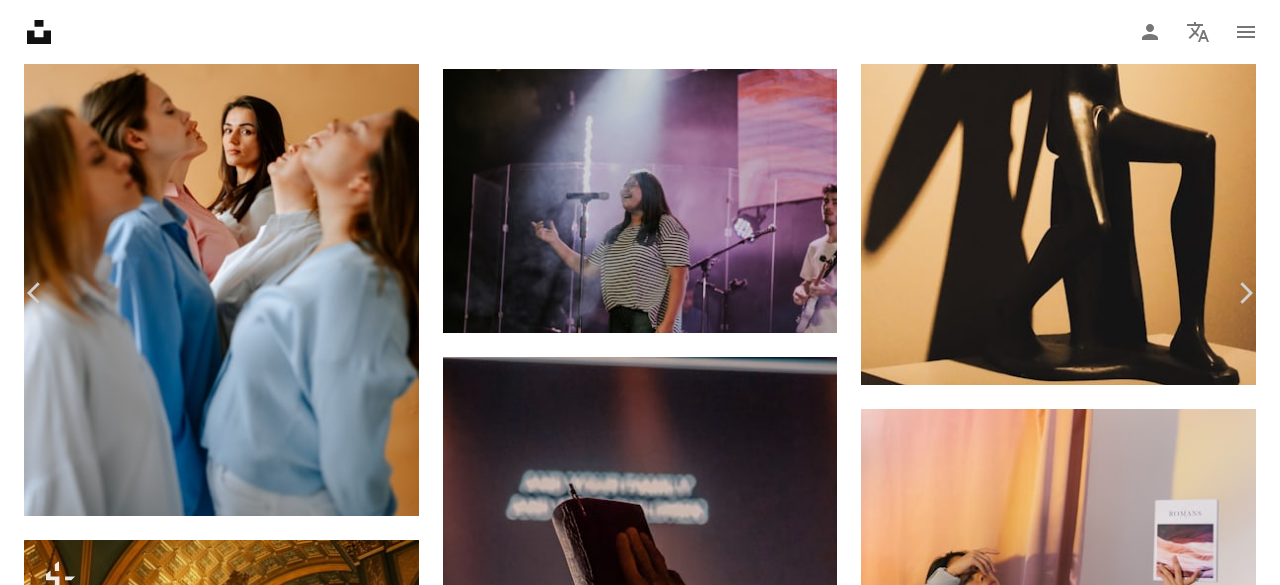 click on "An X shape" at bounding box center (20, 20) 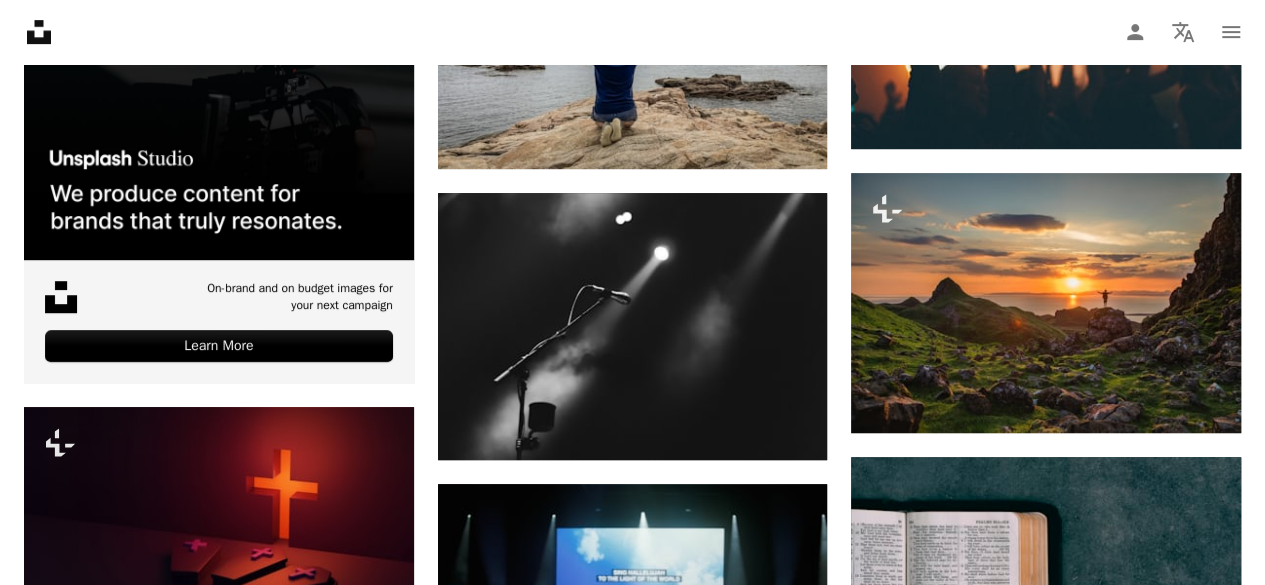 scroll, scrollTop: 0, scrollLeft: 0, axis: both 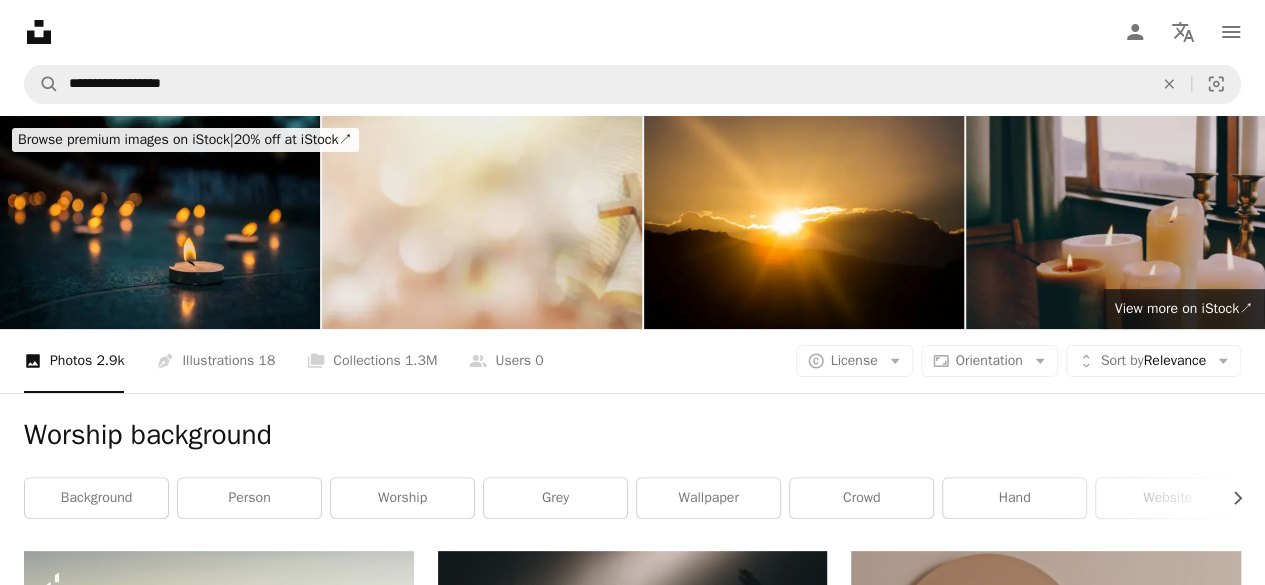 click at bounding box center [482, 222] 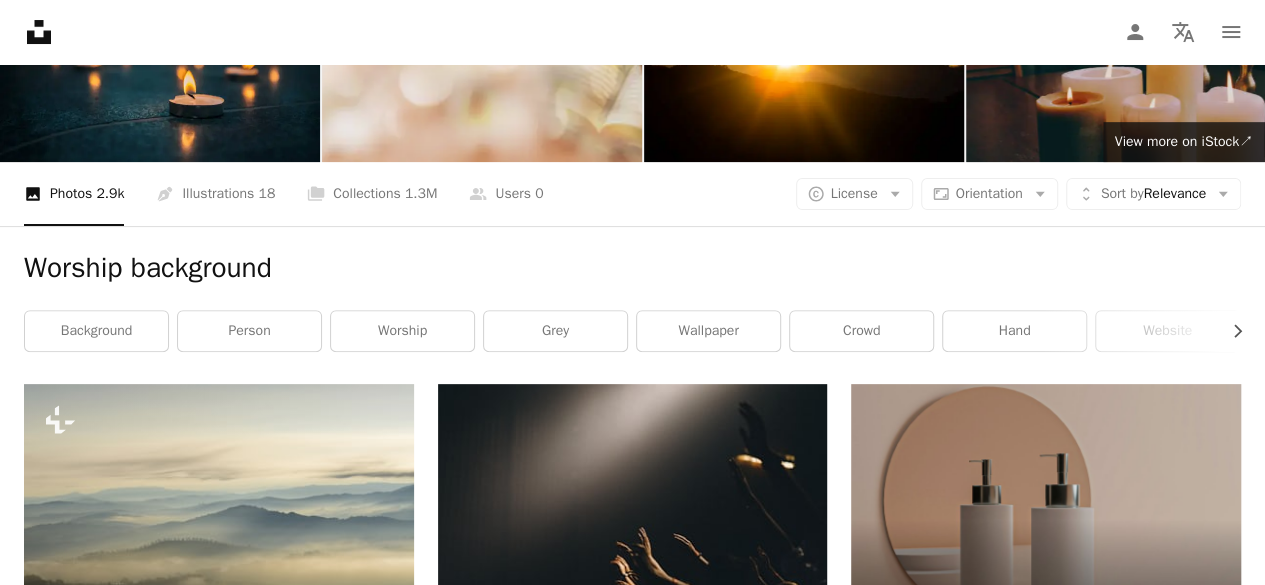 scroll, scrollTop: 0, scrollLeft: 0, axis: both 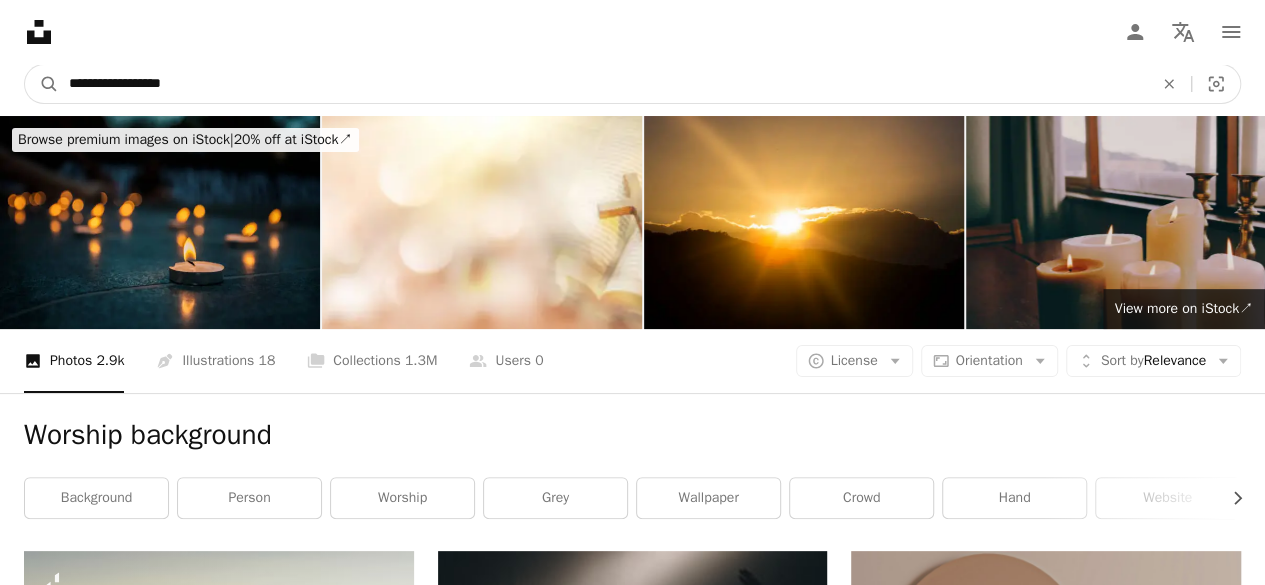click on "**********" at bounding box center (603, 84) 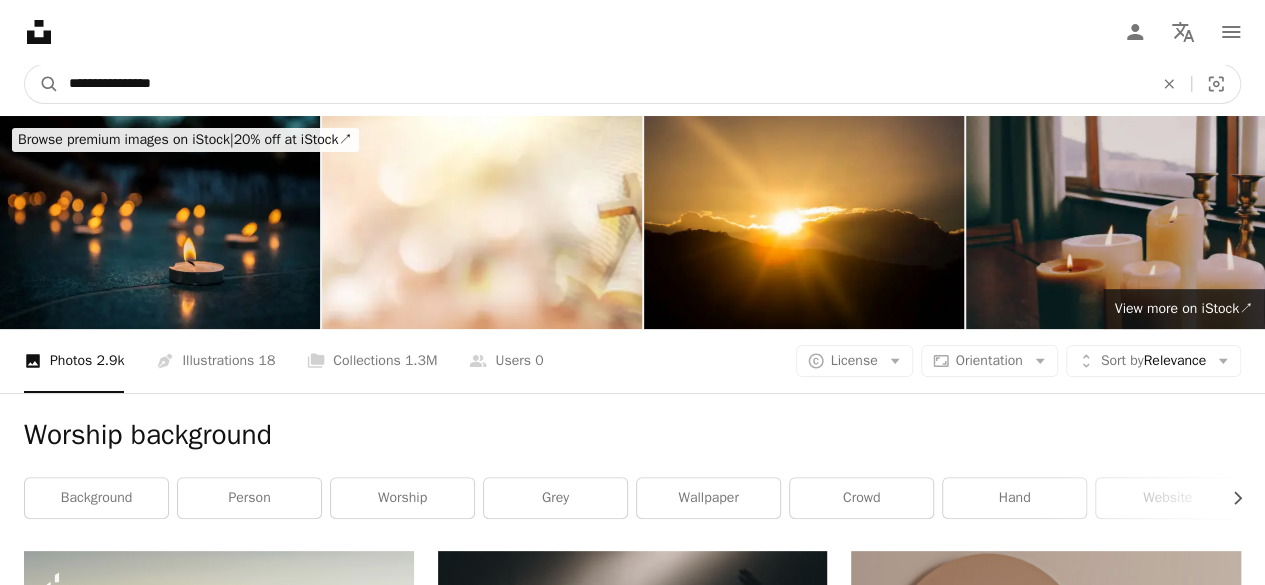 type on "**********" 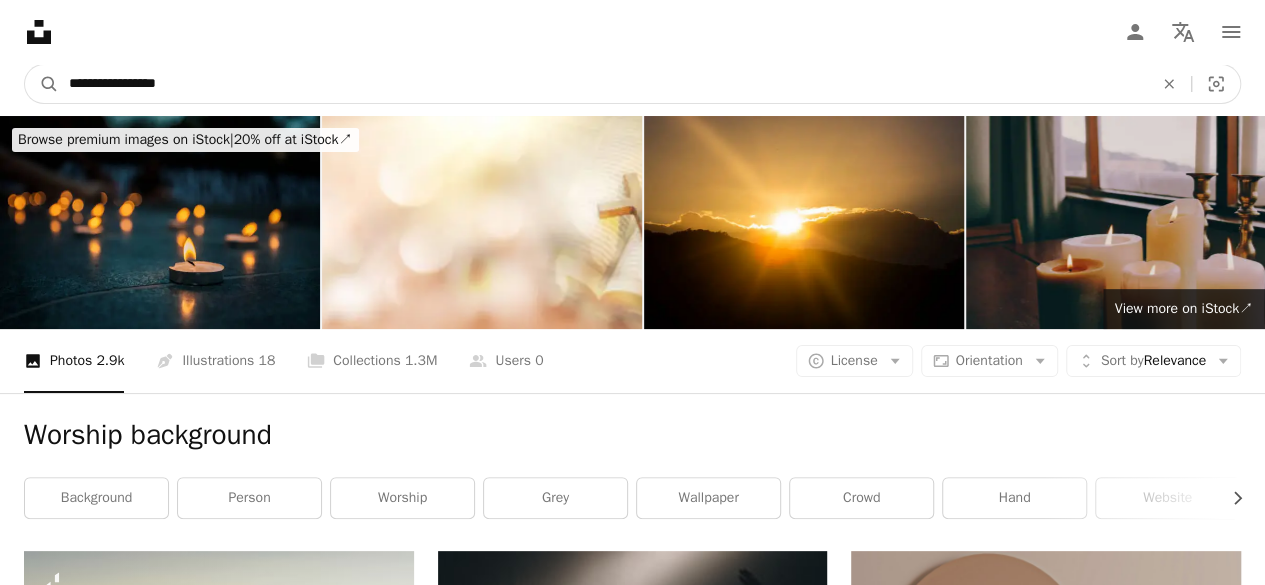 click on "A magnifying glass" at bounding box center (42, 84) 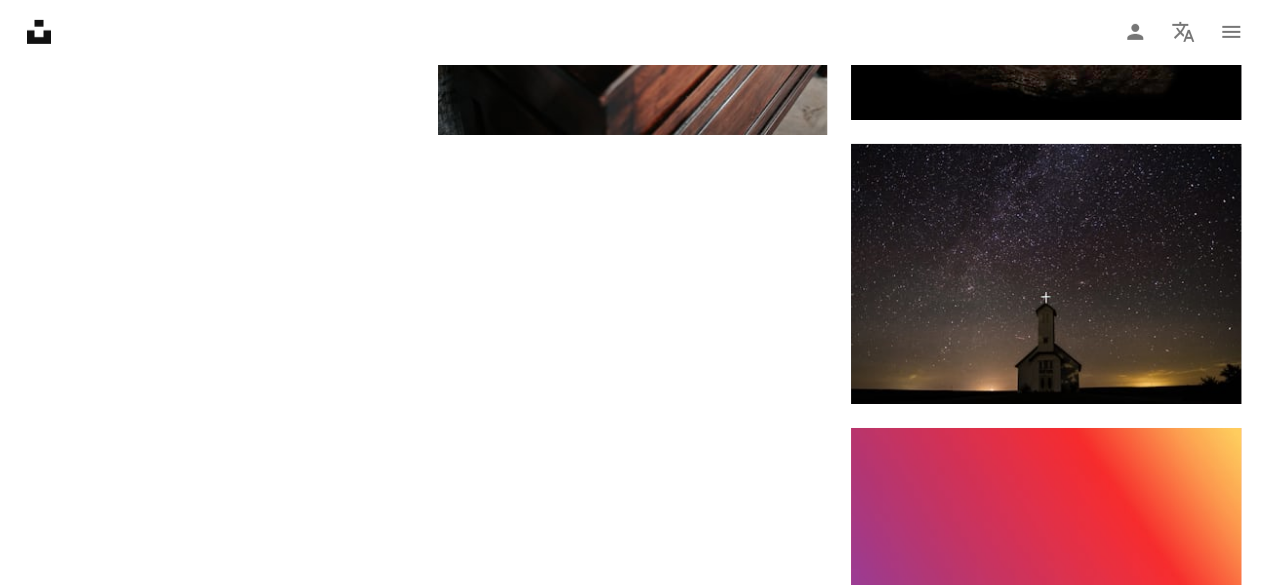 scroll, scrollTop: 3314, scrollLeft: 0, axis: vertical 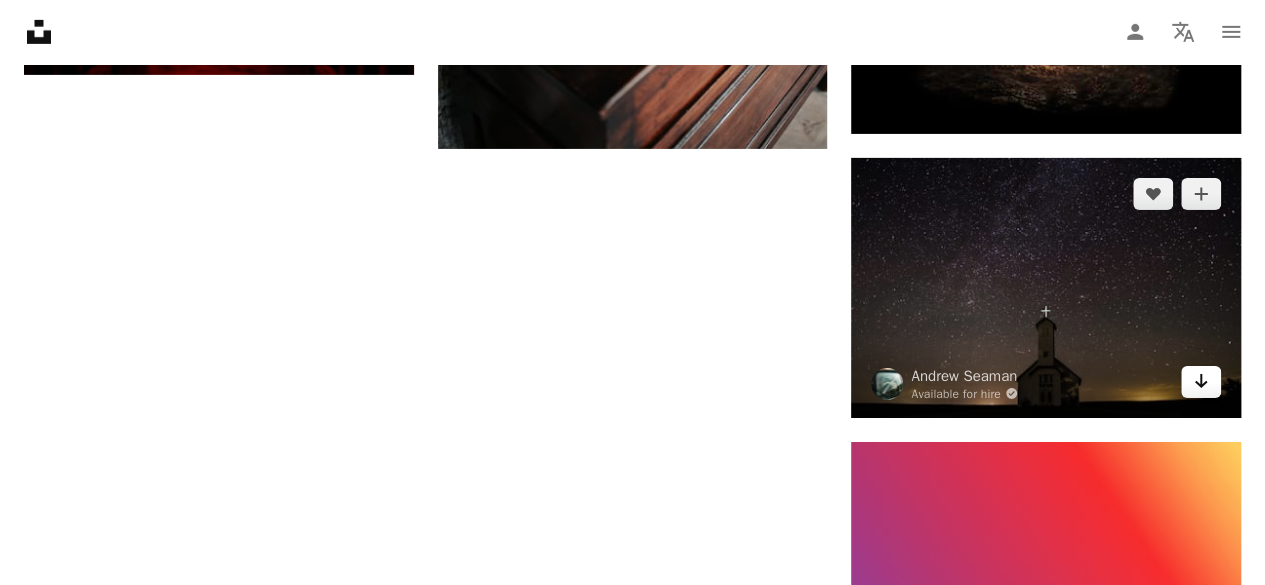 click on "Arrow pointing down" at bounding box center [1201, 382] 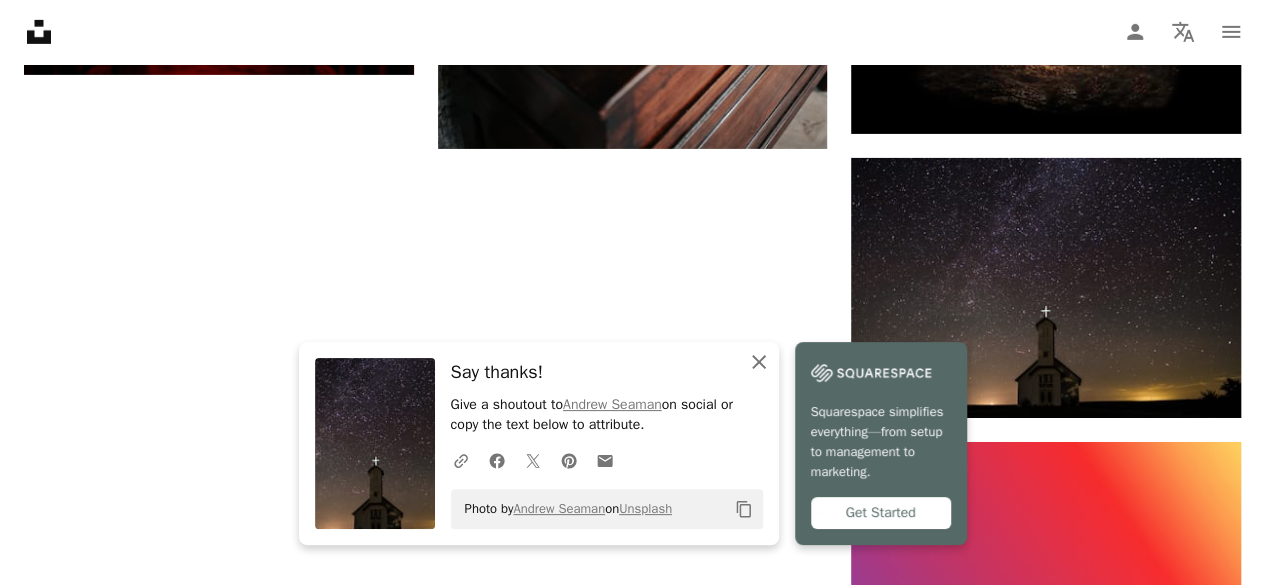 click on "An X shape Close" at bounding box center (759, 362) 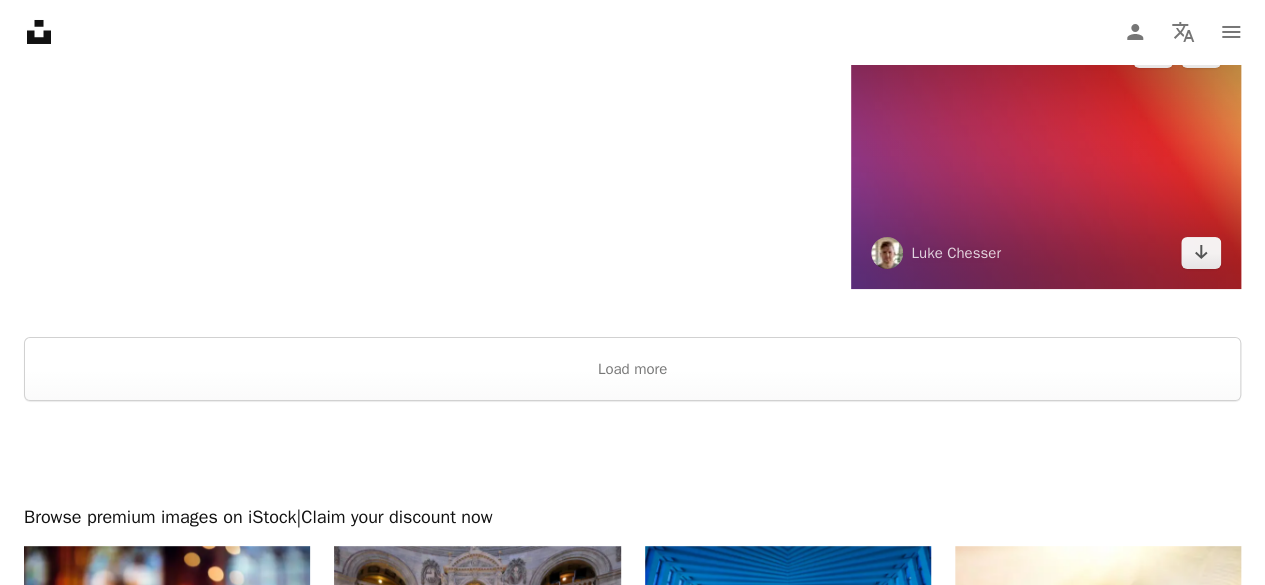 scroll, scrollTop: 3742, scrollLeft: 0, axis: vertical 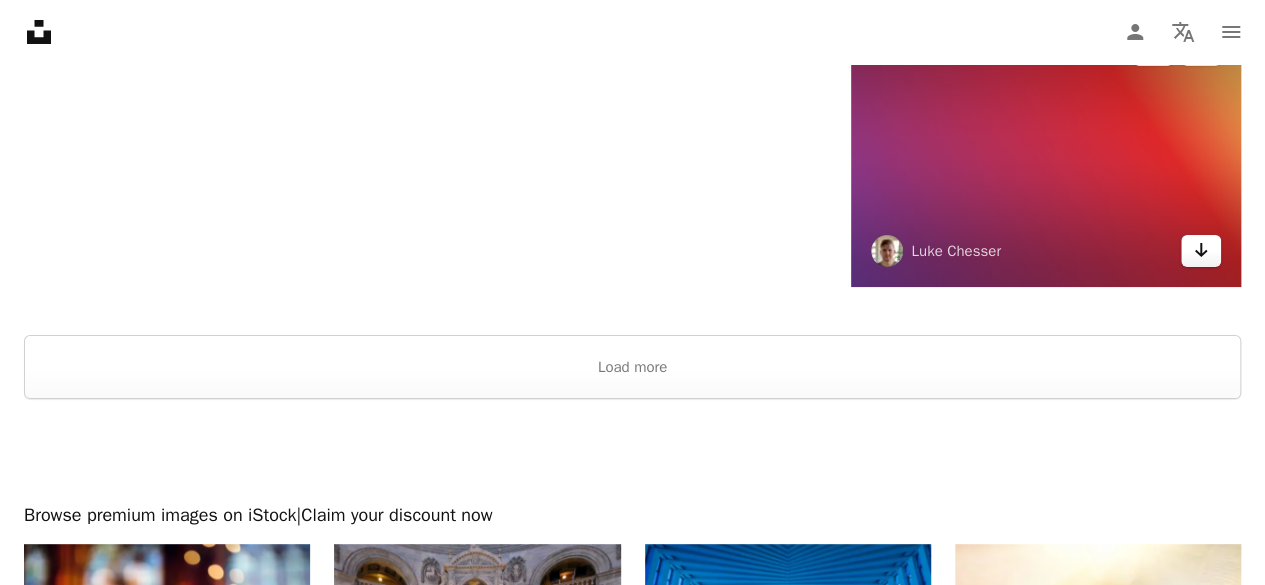 click on "Arrow pointing down" 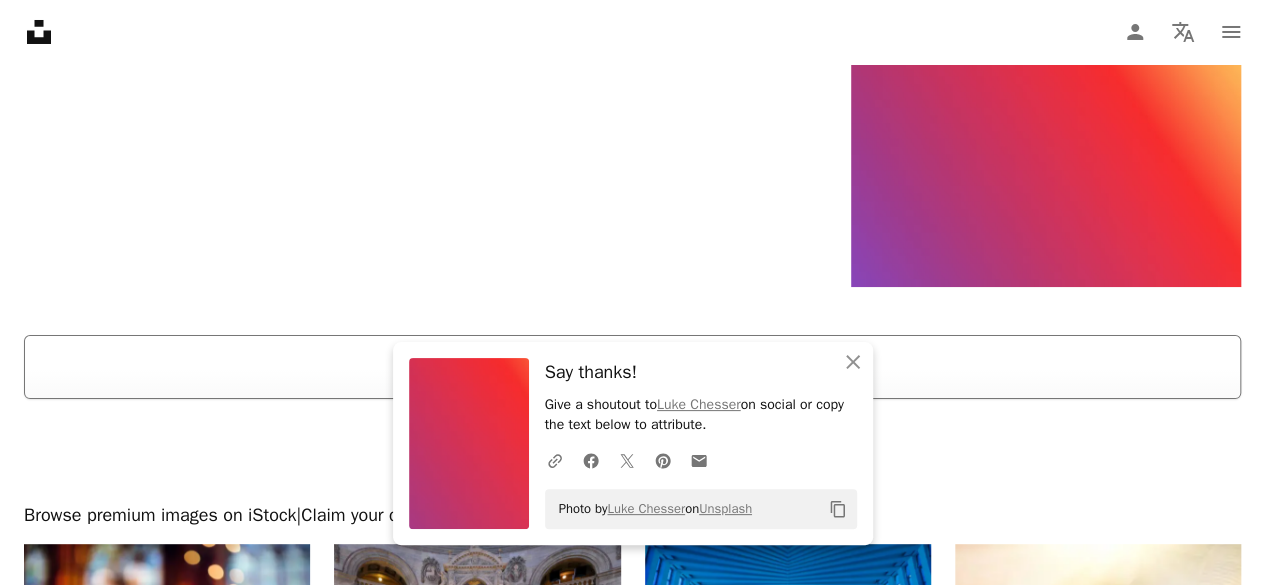 click on "Load more" at bounding box center (632, 367) 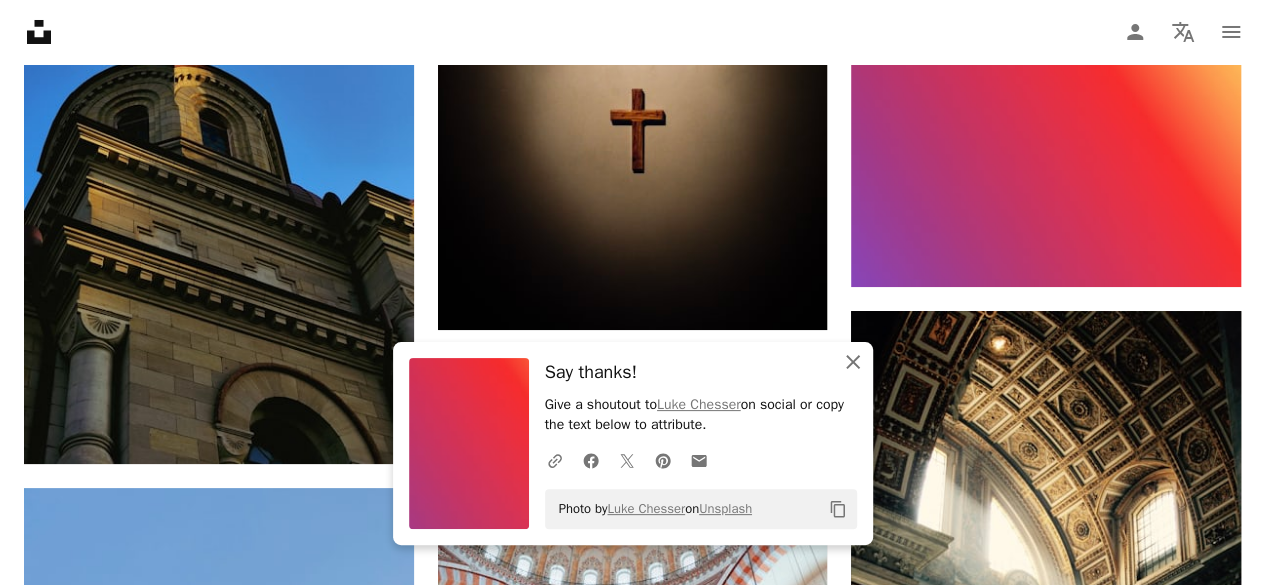 click 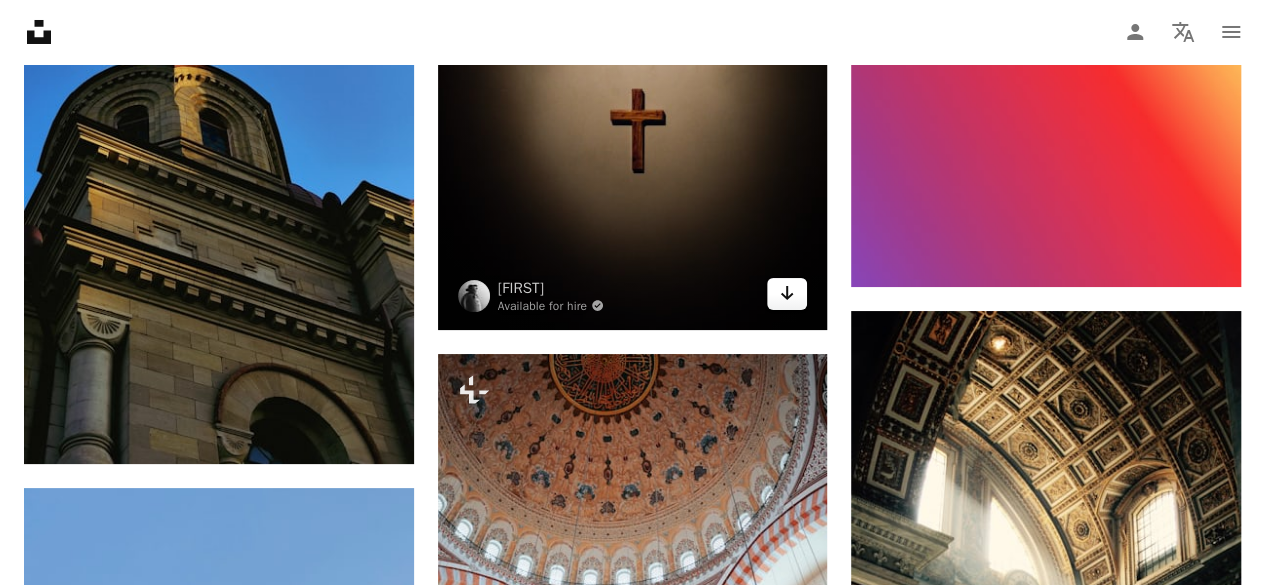 click on "Arrow pointing down" 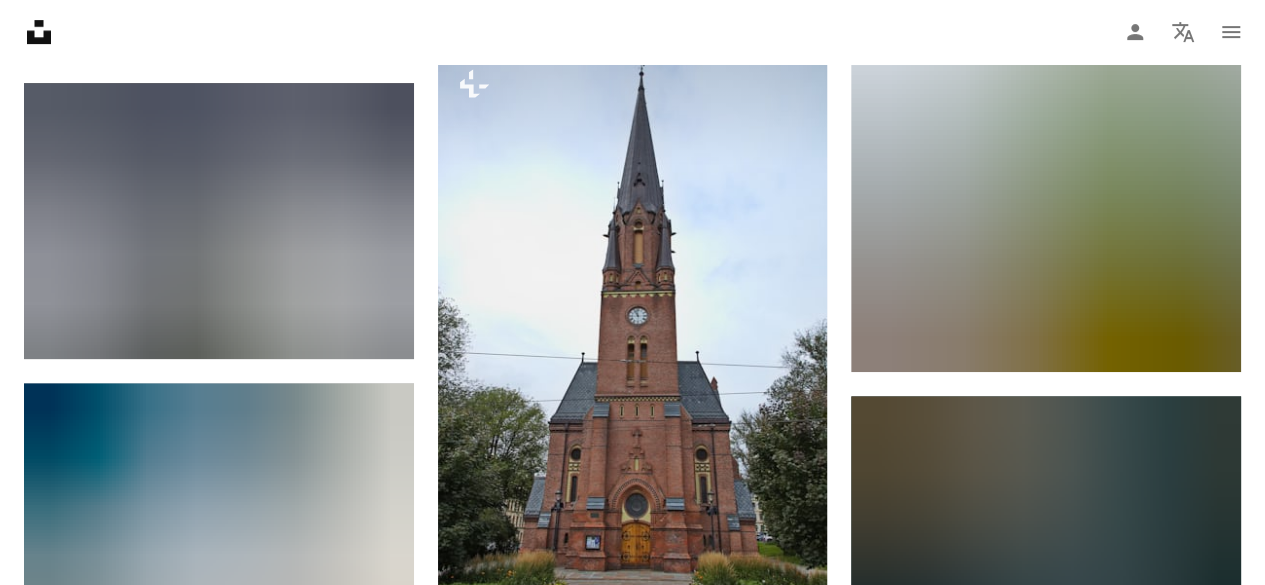scroll, scrollTop: 30884, scrollLeft: 0, axis: vertical 